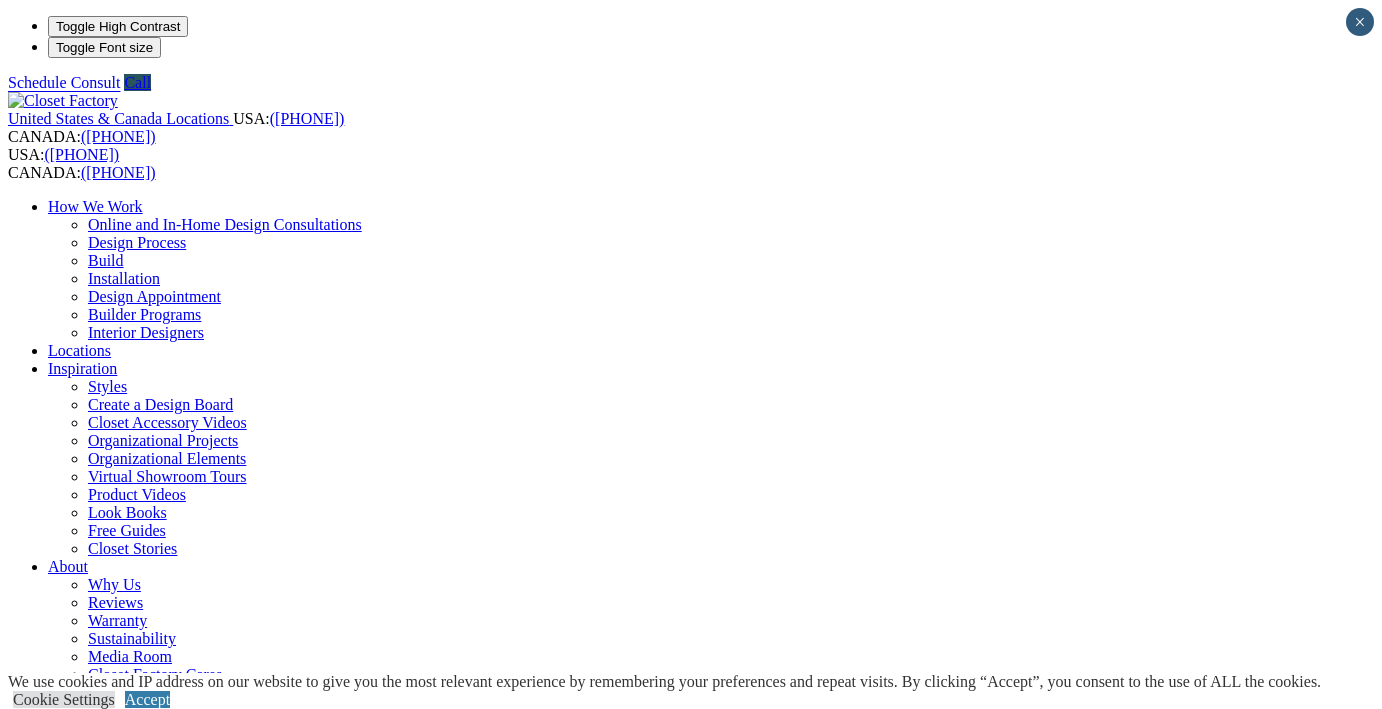 scroll, scrollTop: 0, scrollLeft: 0, axis: both 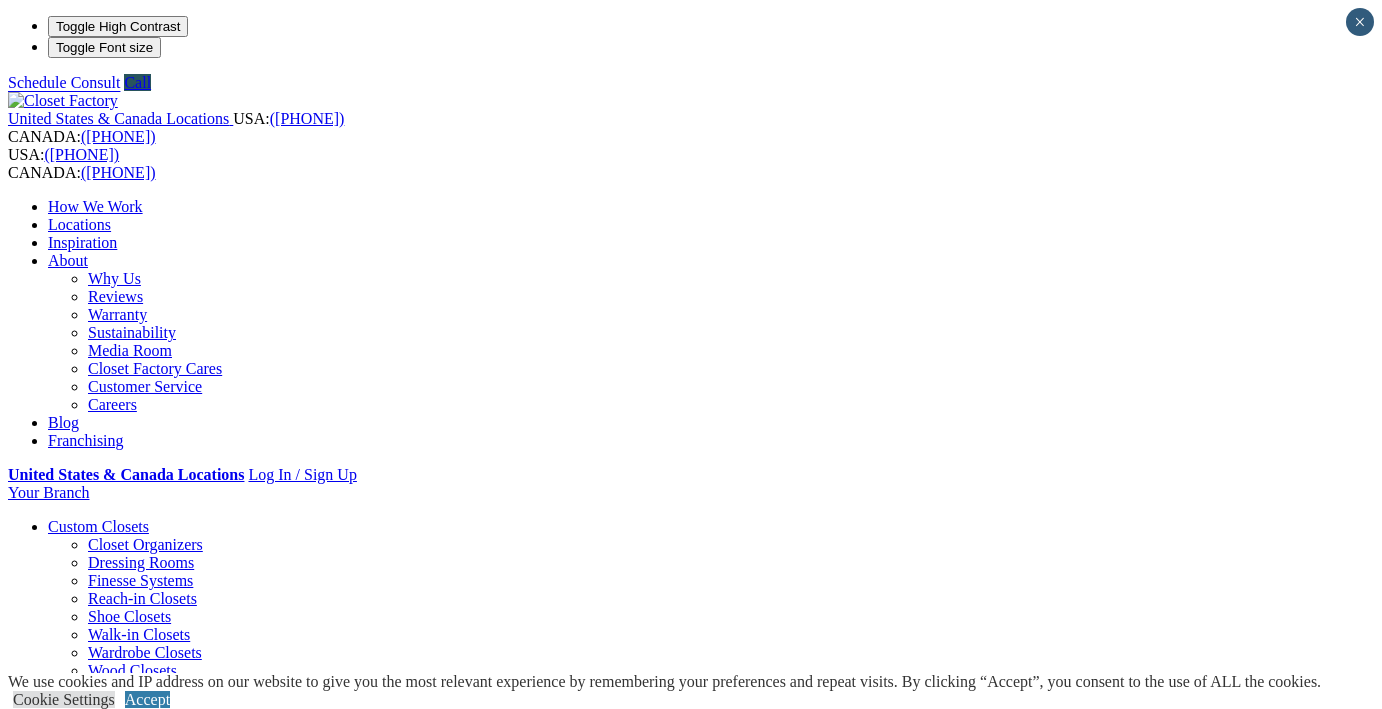 click on "Locations" at bounding box center (79, 224) 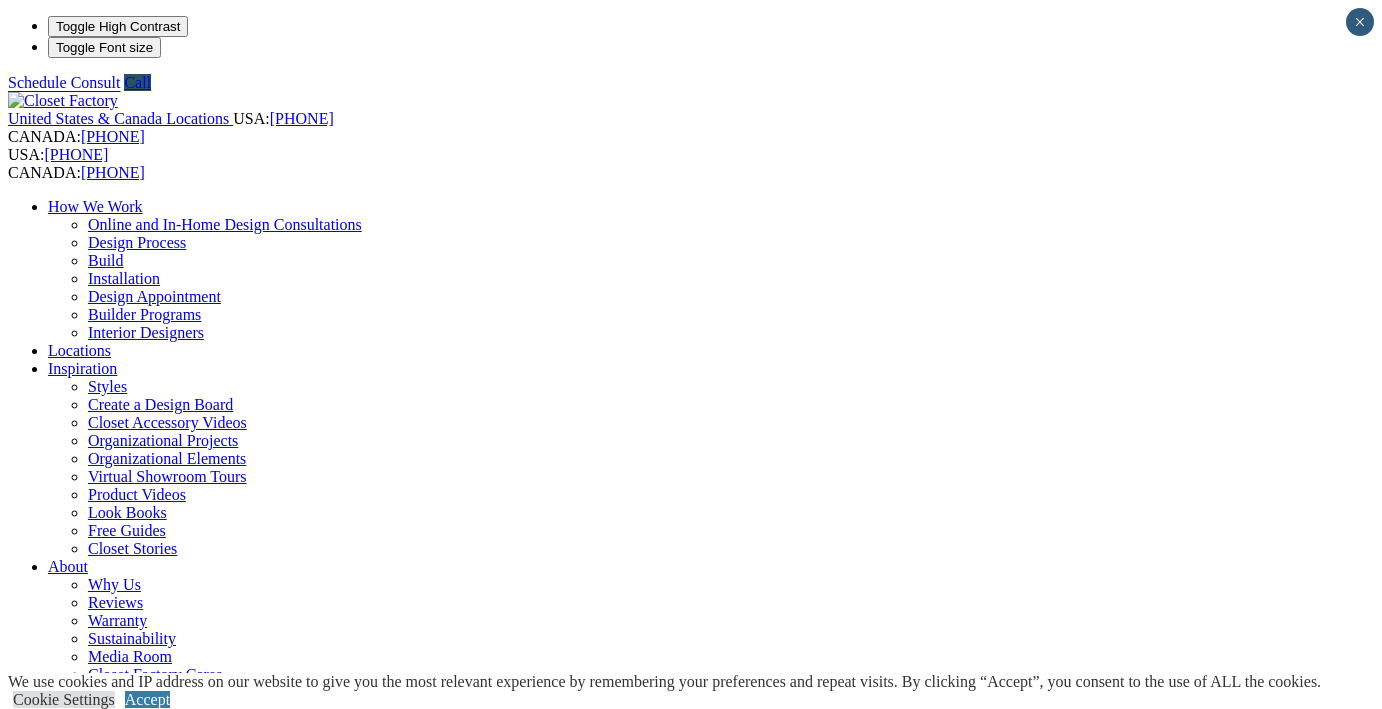 scroll, scrollTop: 0, scrollLeft: 0, axis: both 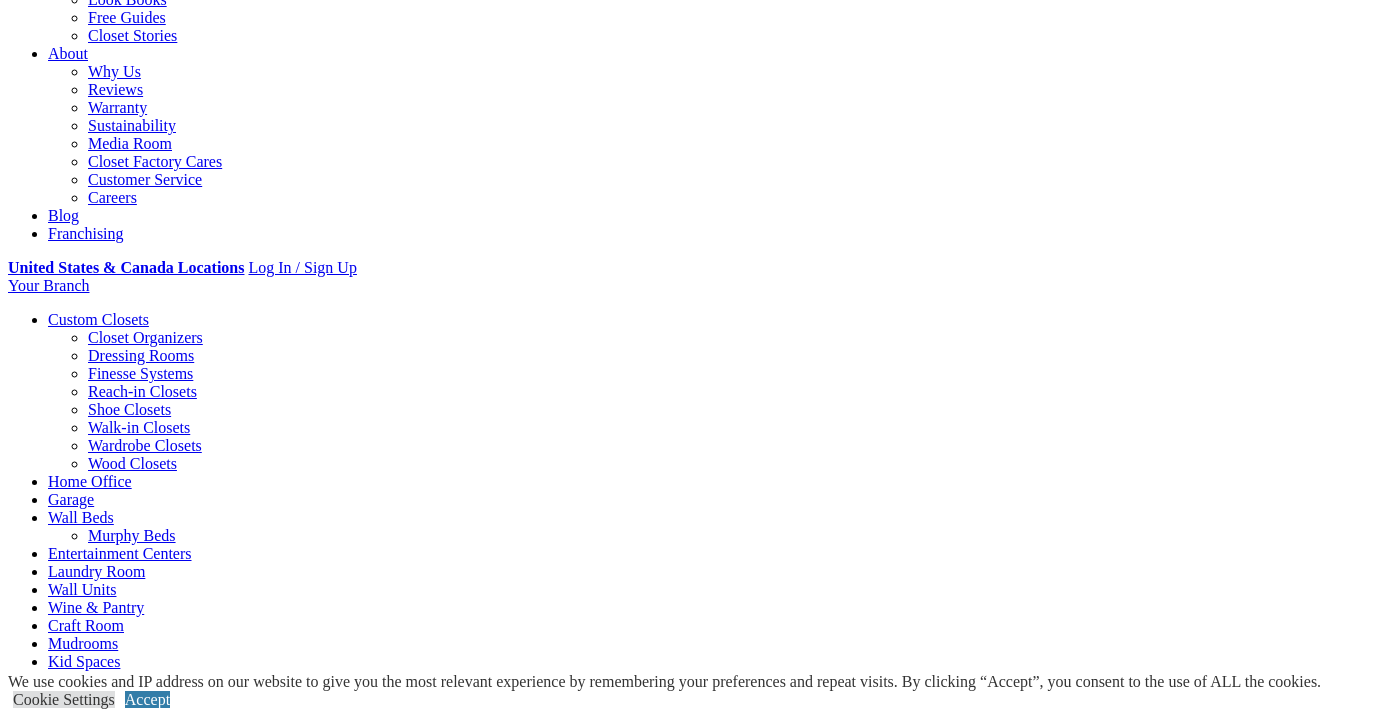 click on "Load More" at bounding box center (691, 5770) 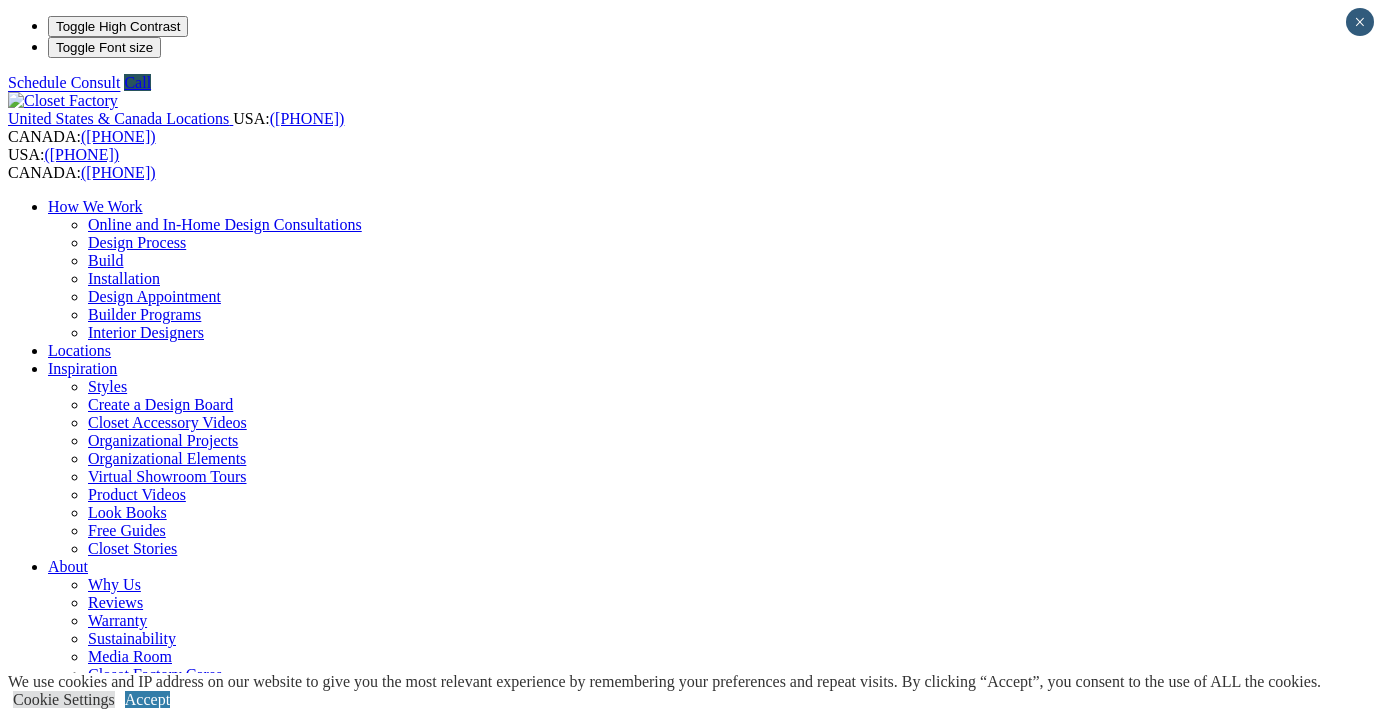 scroll, scrollTop: 0, scrollLeft: 0, axis: both 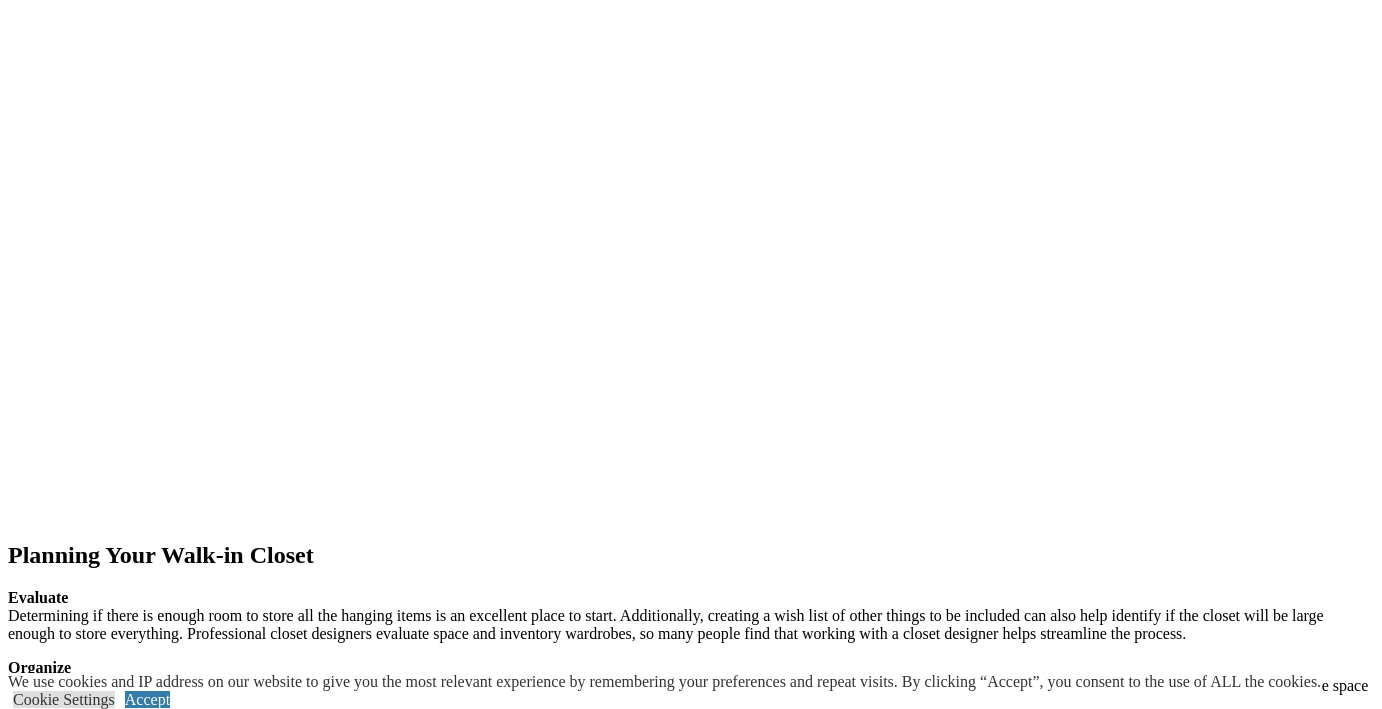 click at bounding box center (-1003, 1547) 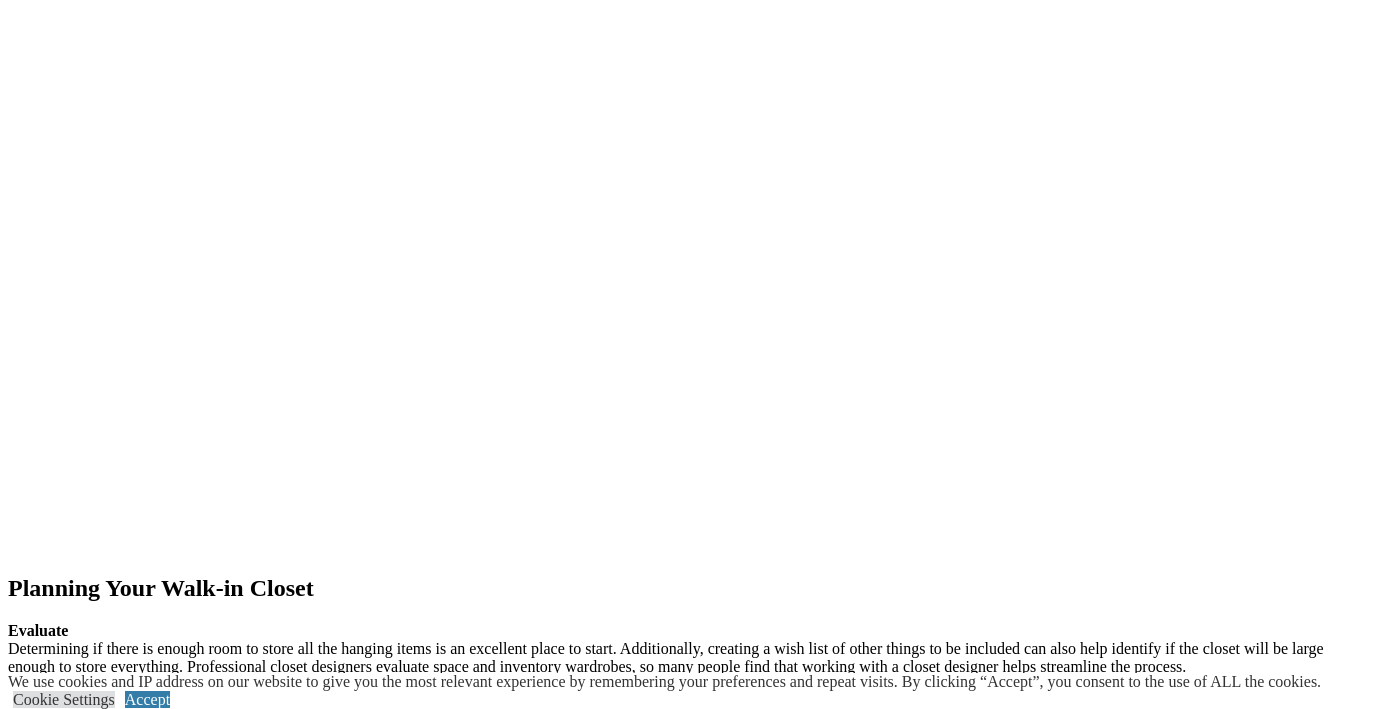 scroll, scrollTop: 2405, scrollLeft: 0, axis: vertical 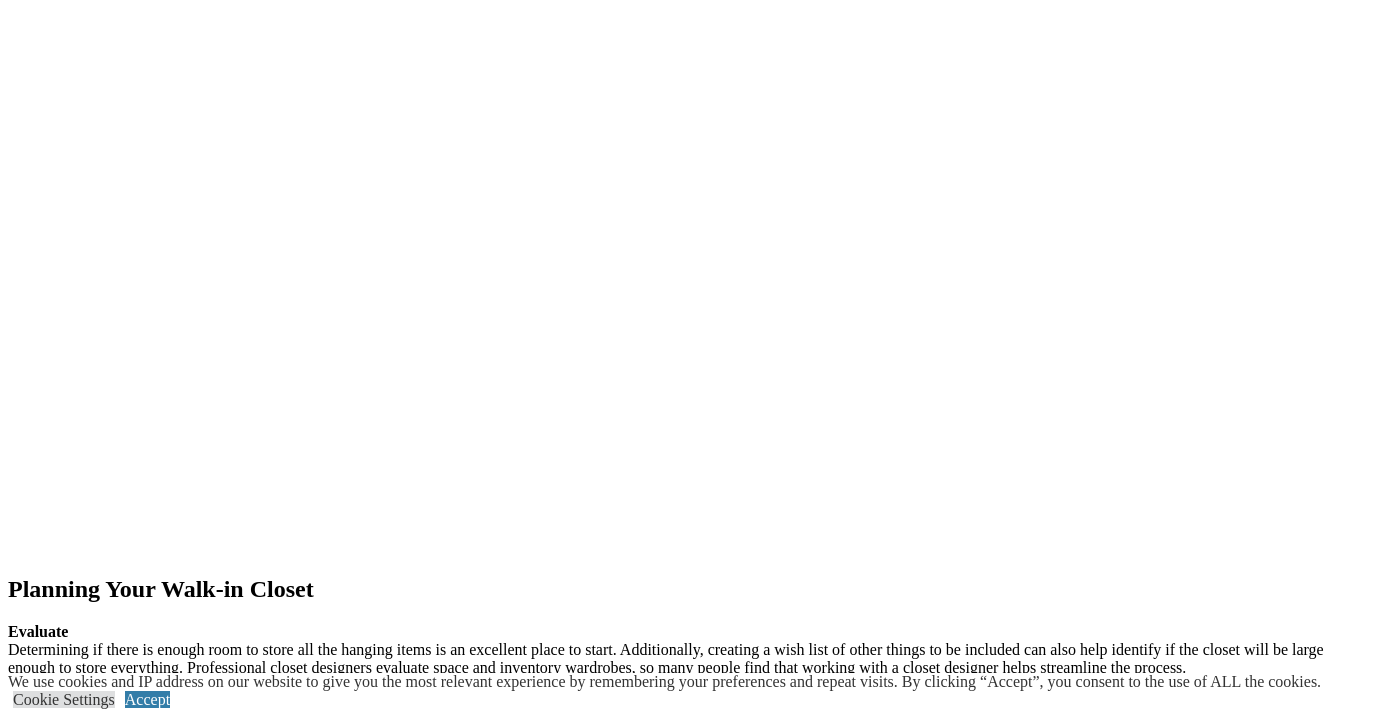 click on "next" at bounding box center (691, 1716) 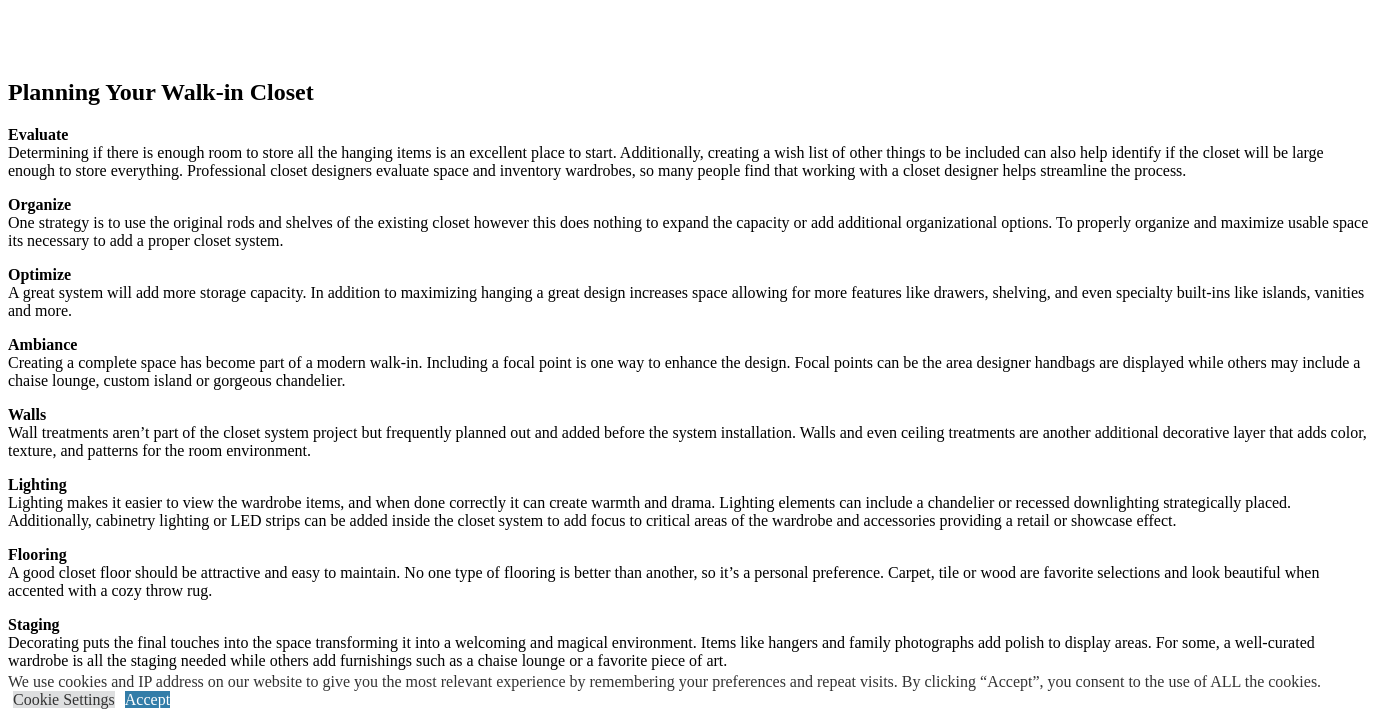 scroll, scrollTop: 2900, scrollLeft: 0, axis: vertical 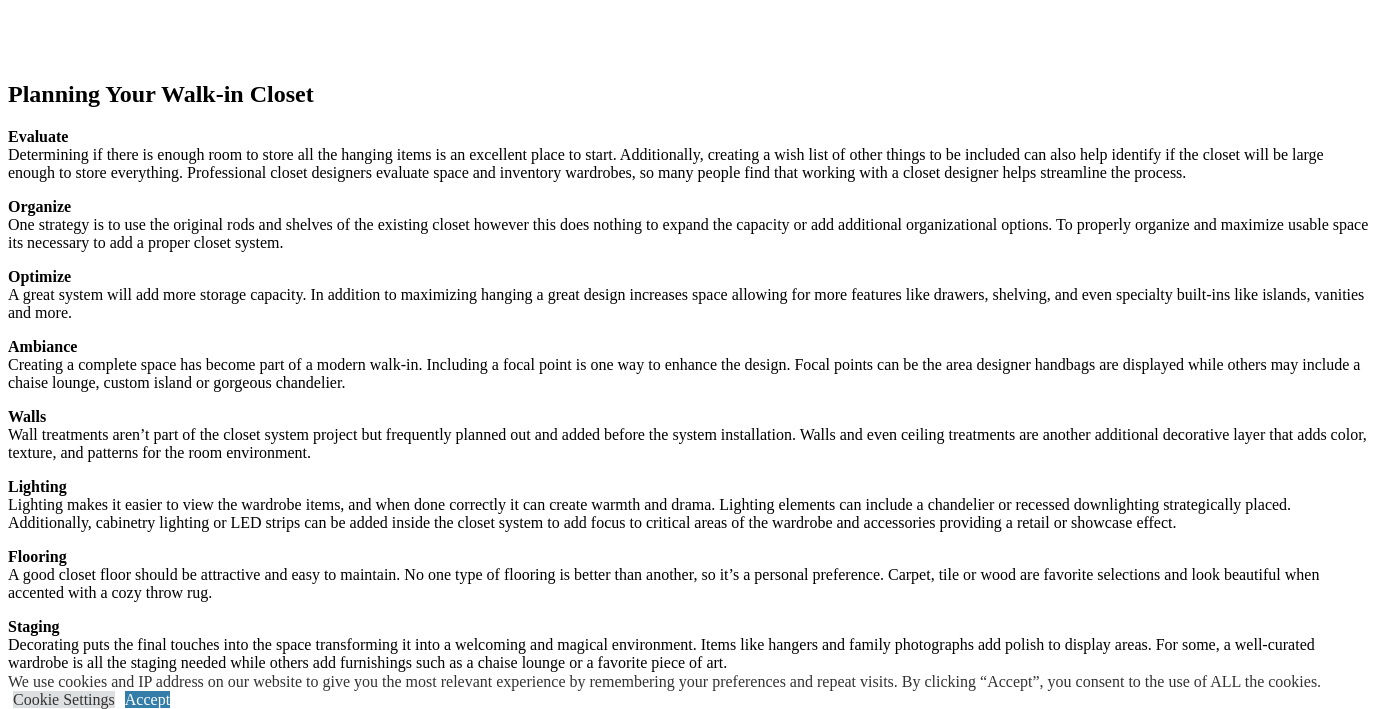 click on "Painted vanity area adjoins the walk-in closet." at bounding box center (711, 2922) 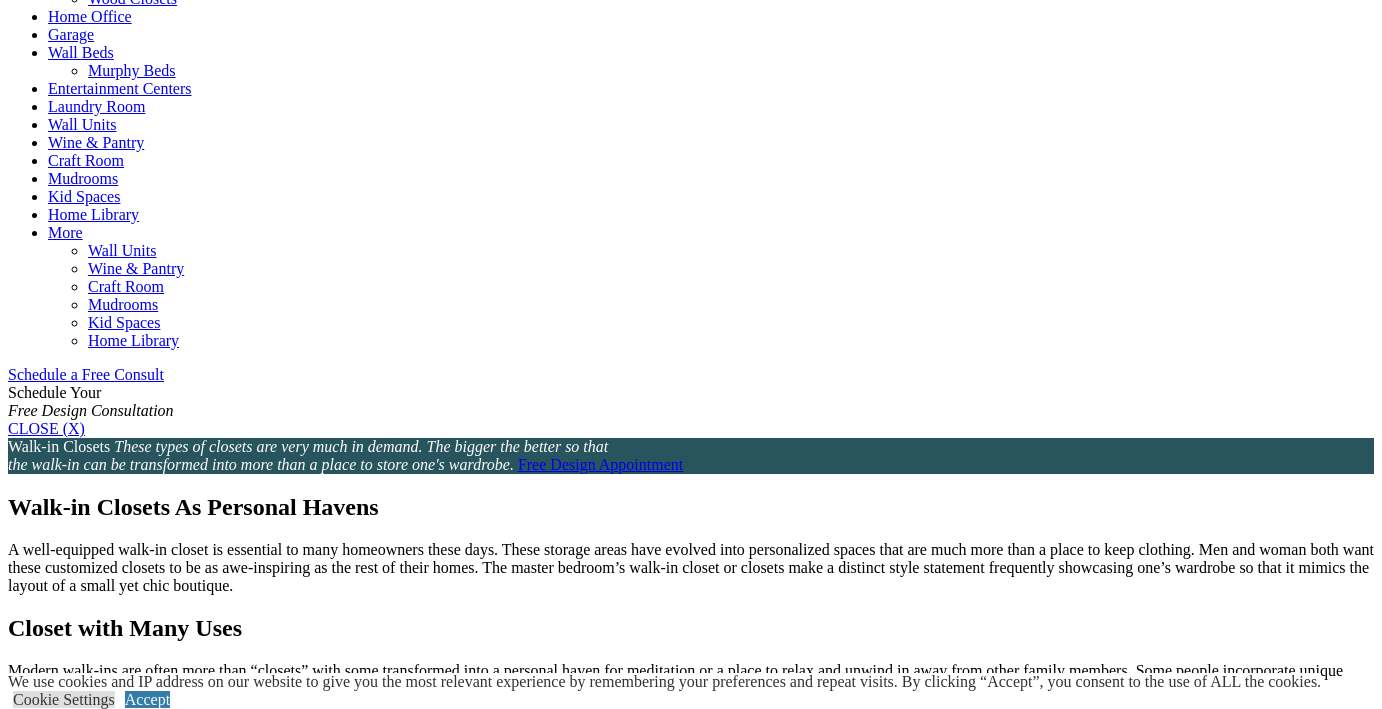 scroll, scrollTop: 979, scrollLeft: 0, axis: vertical 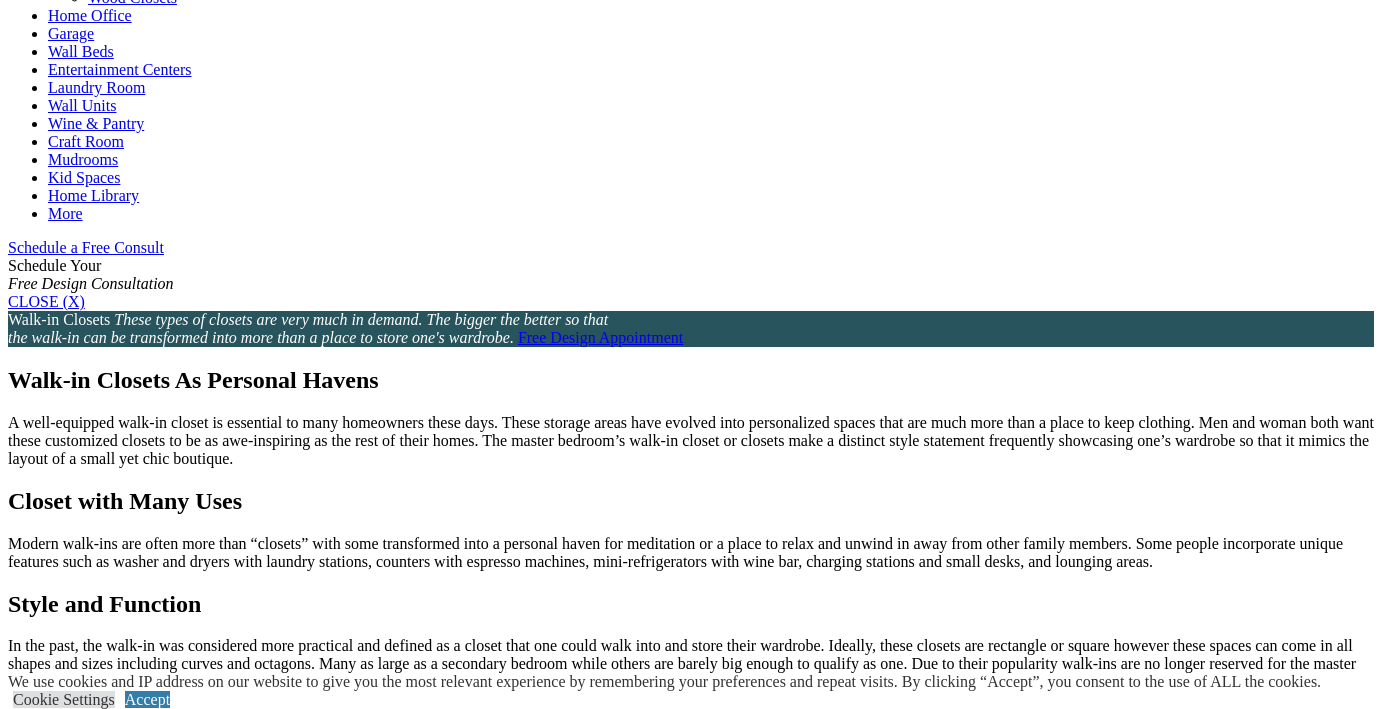 click on "Wardrobe Closets" at bounding box center [145, -21] 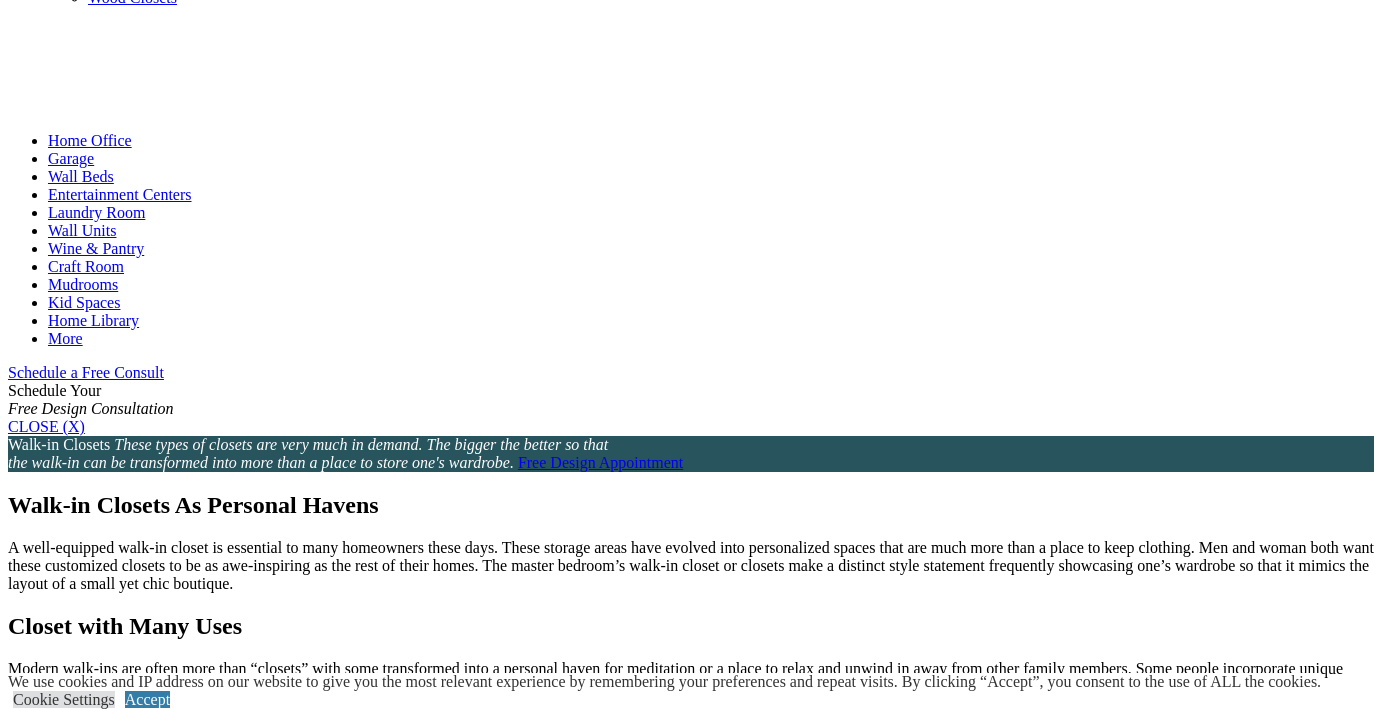 click on "Wardrobe Closets" at bounding box center [145, -21] 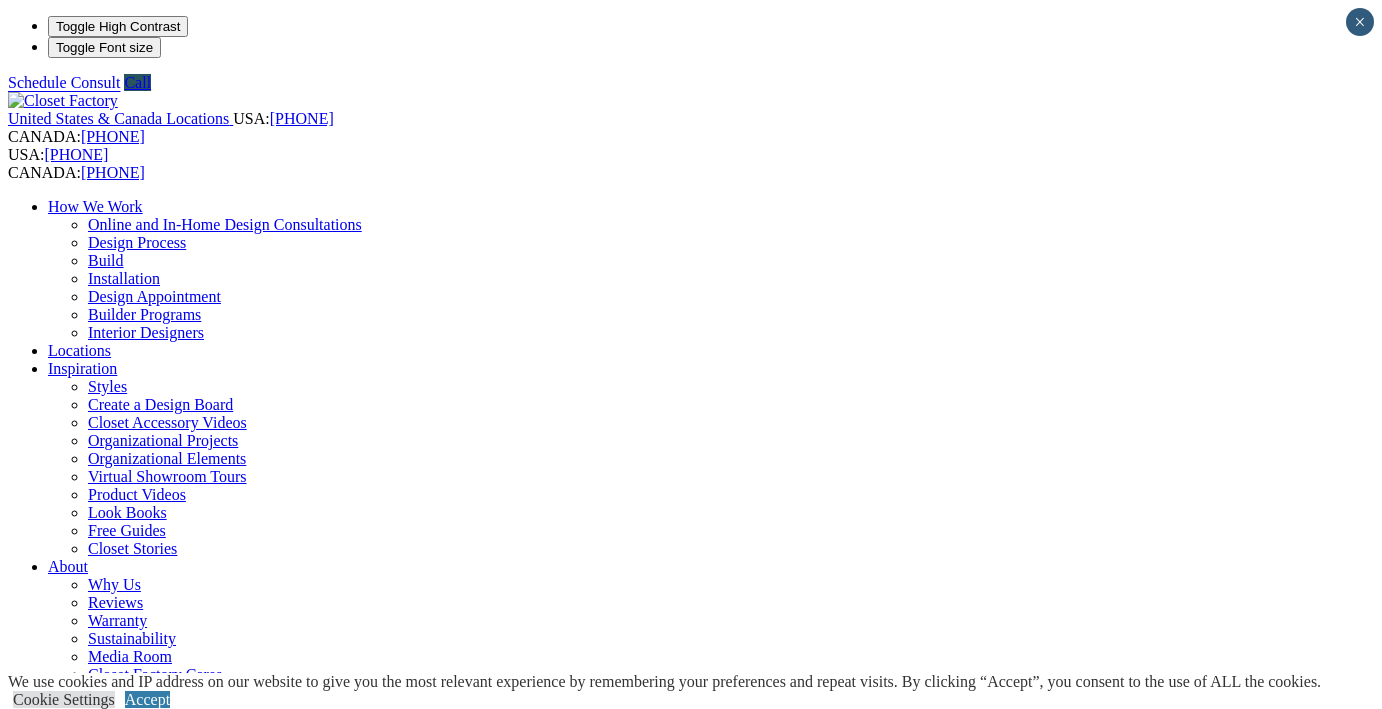 scroll, scrollTop: -6, scrollLeft: 0, axis: vertical 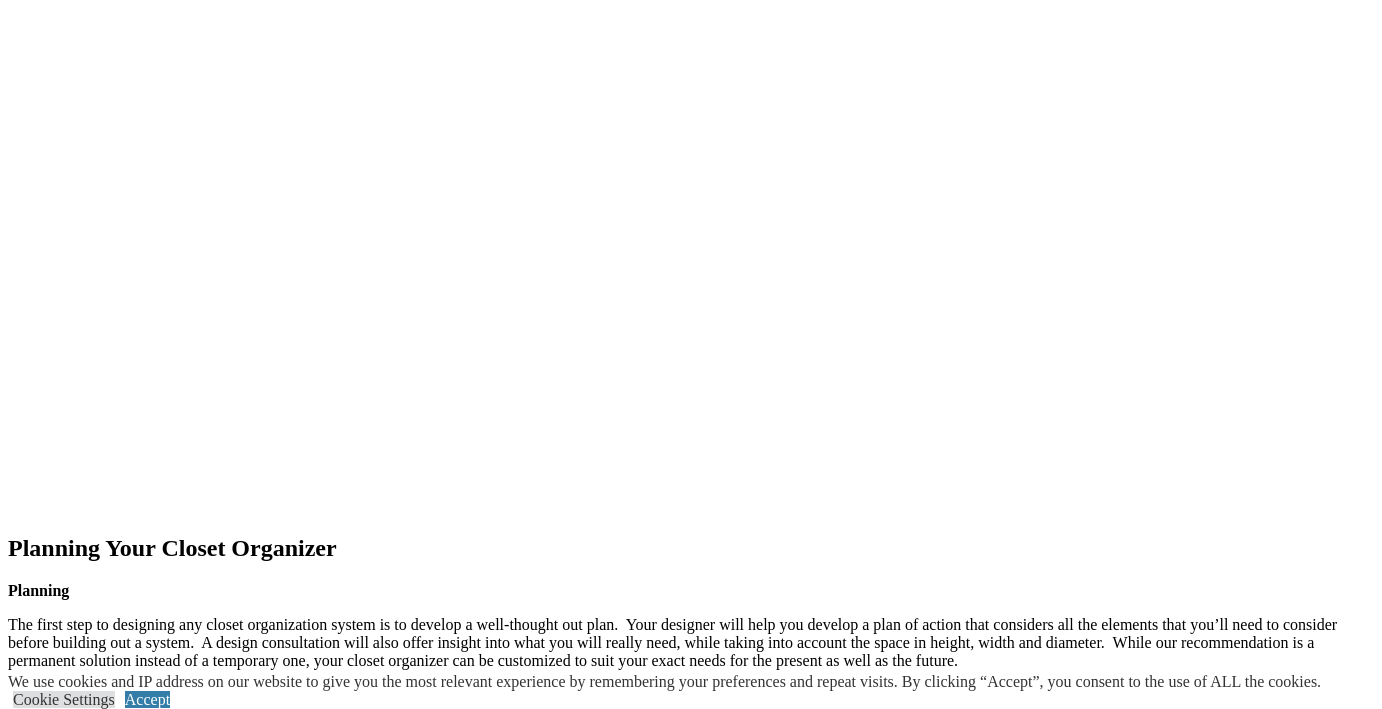 click on "next" at bounding box center [691, 1656] 